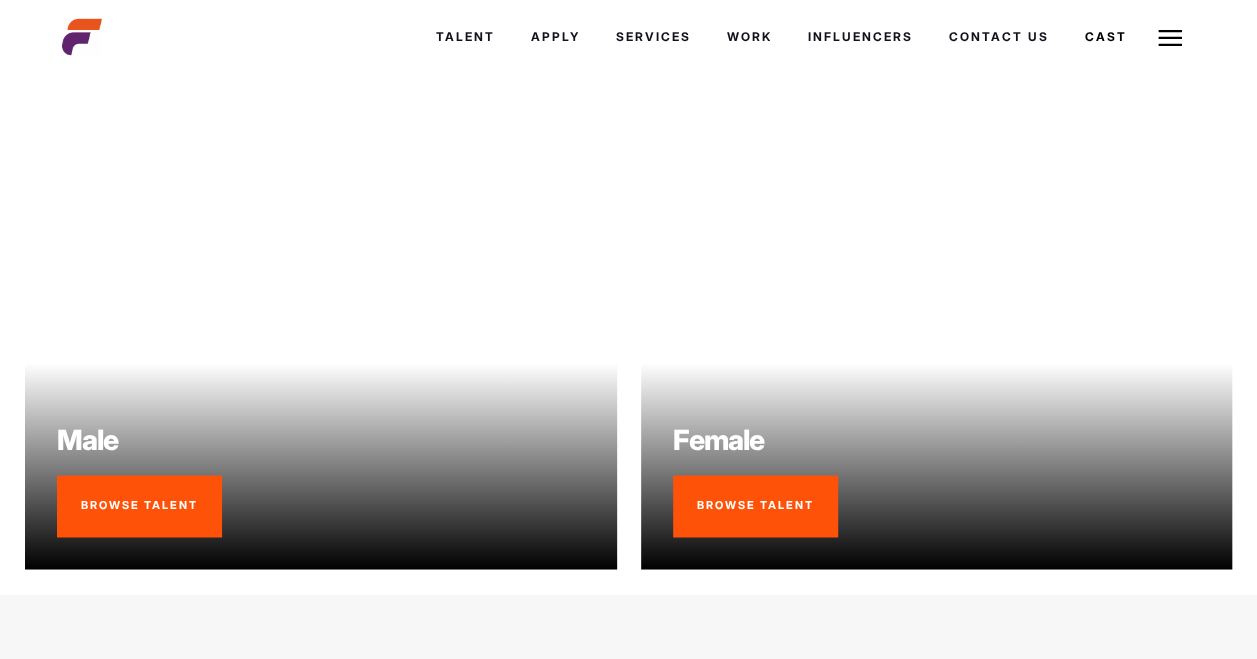 scroll, scrollTop: 1368, scrollLeft: 0, axis: vertical 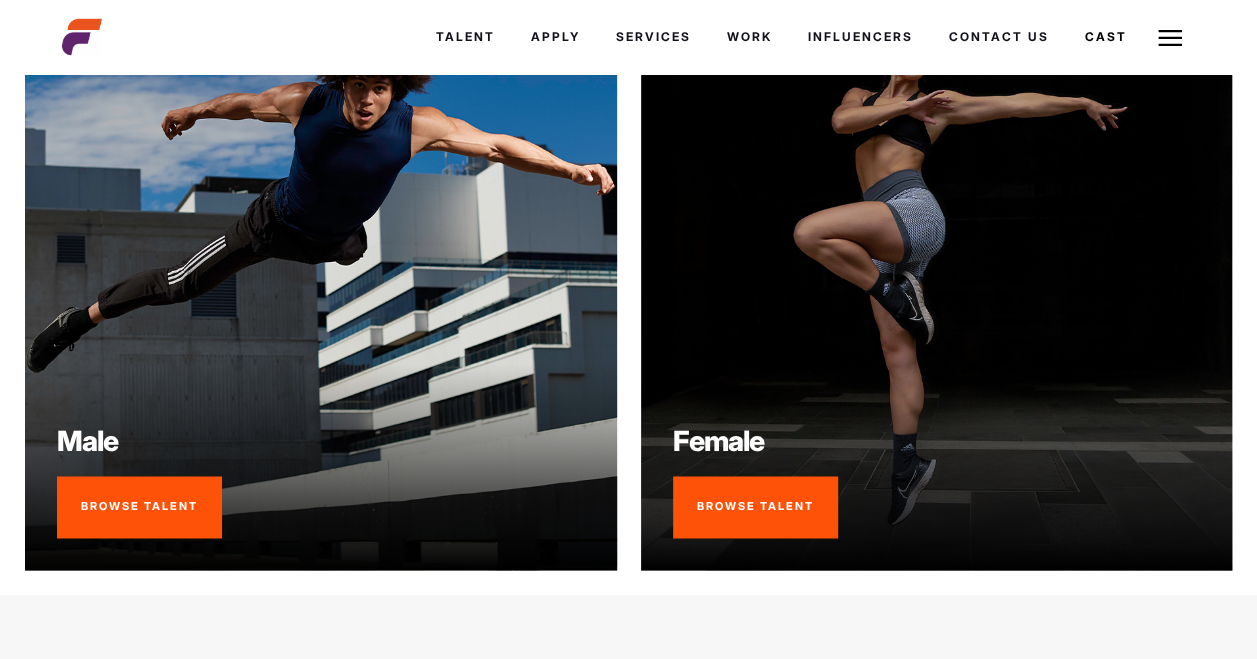 click on "Browse Talent" at bounding box center [139, 507] 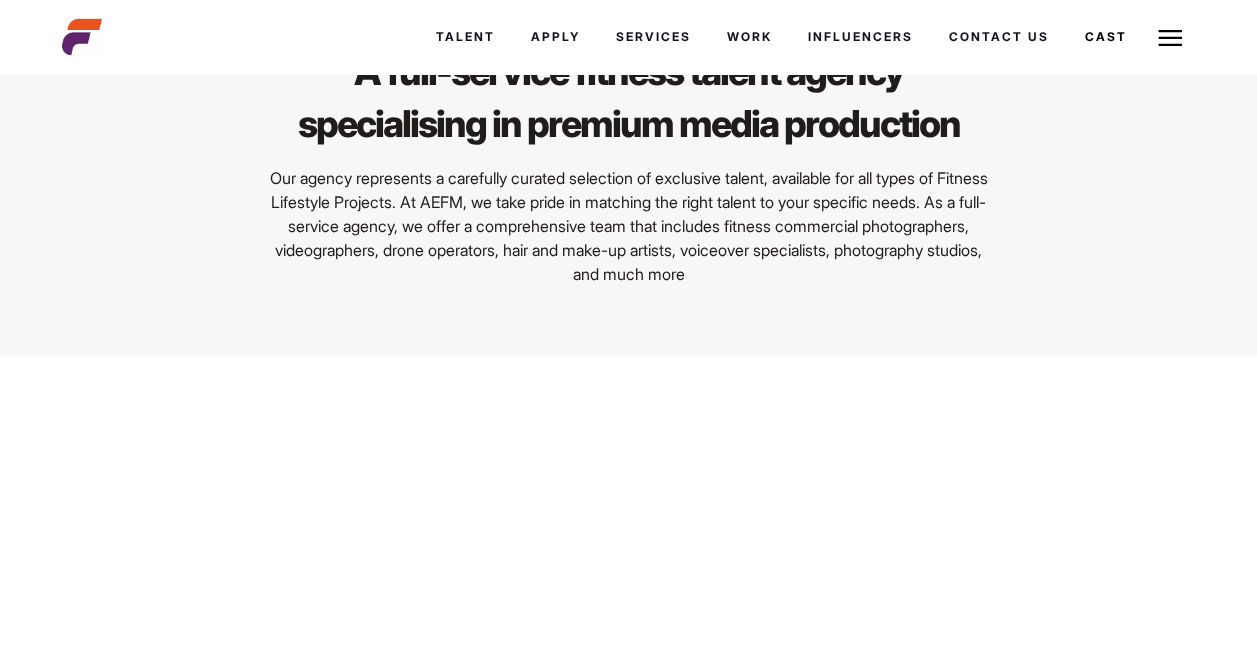 scroll, scrollTop: 1986, scrollLeft: 0, axis: vertical 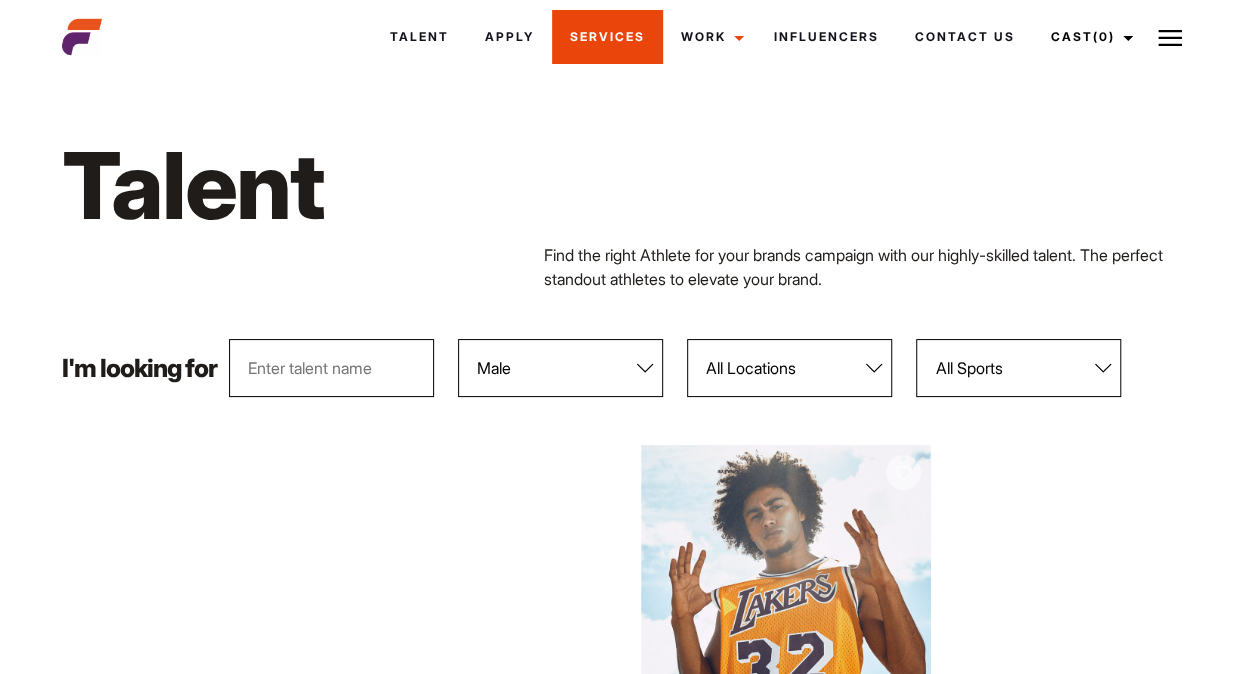 click on "Services" at bounding box center [607, 37] 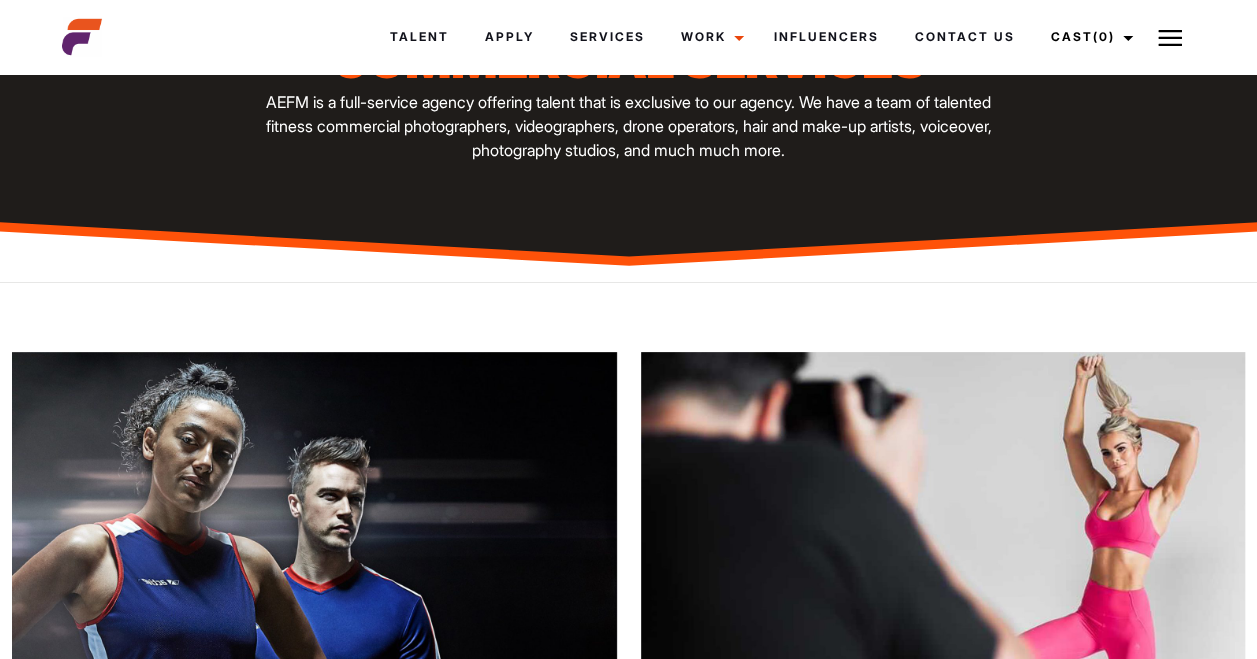 scroll, scrollTop: 0, scrollLeft: 0, axis: both 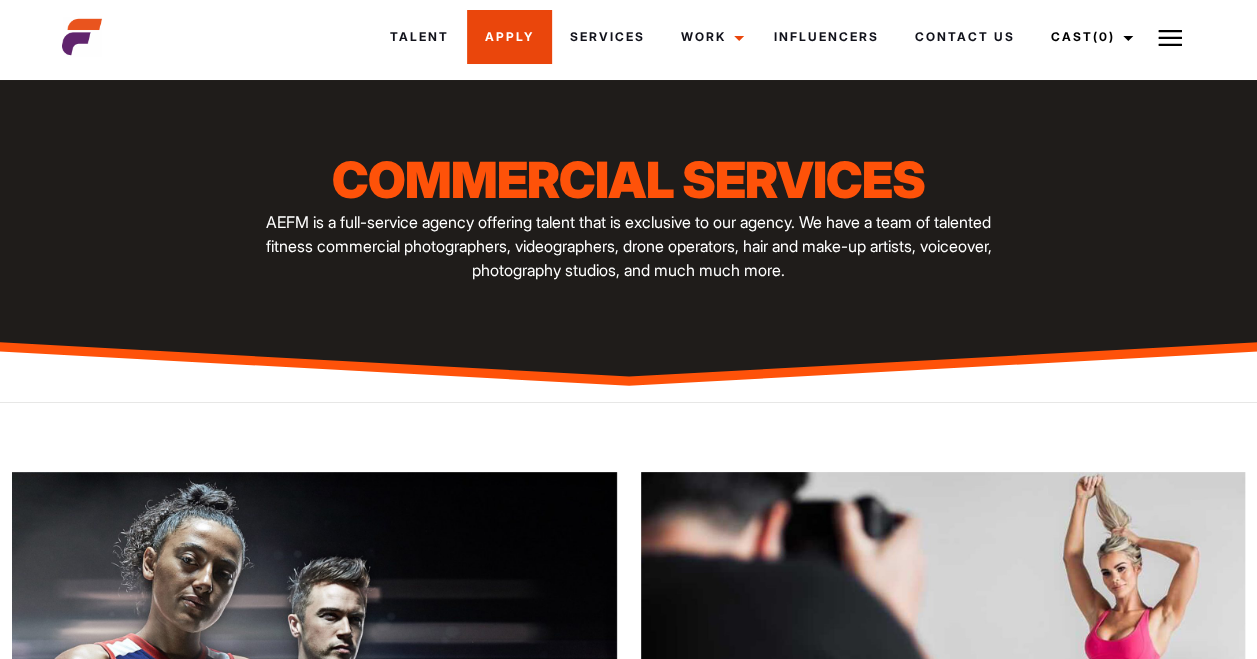 click on "Apply" at bounding box center (509, 37) 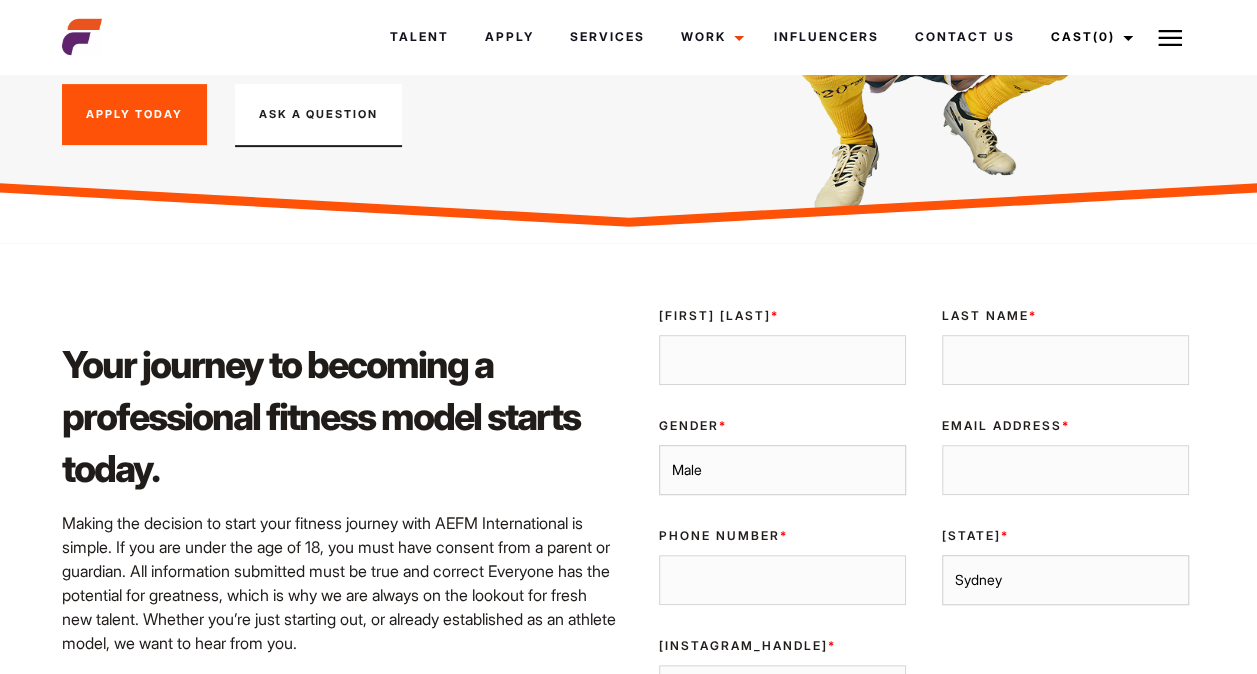 scroll, scrollTop: 338, scrollLeft: 0, axis: vertical 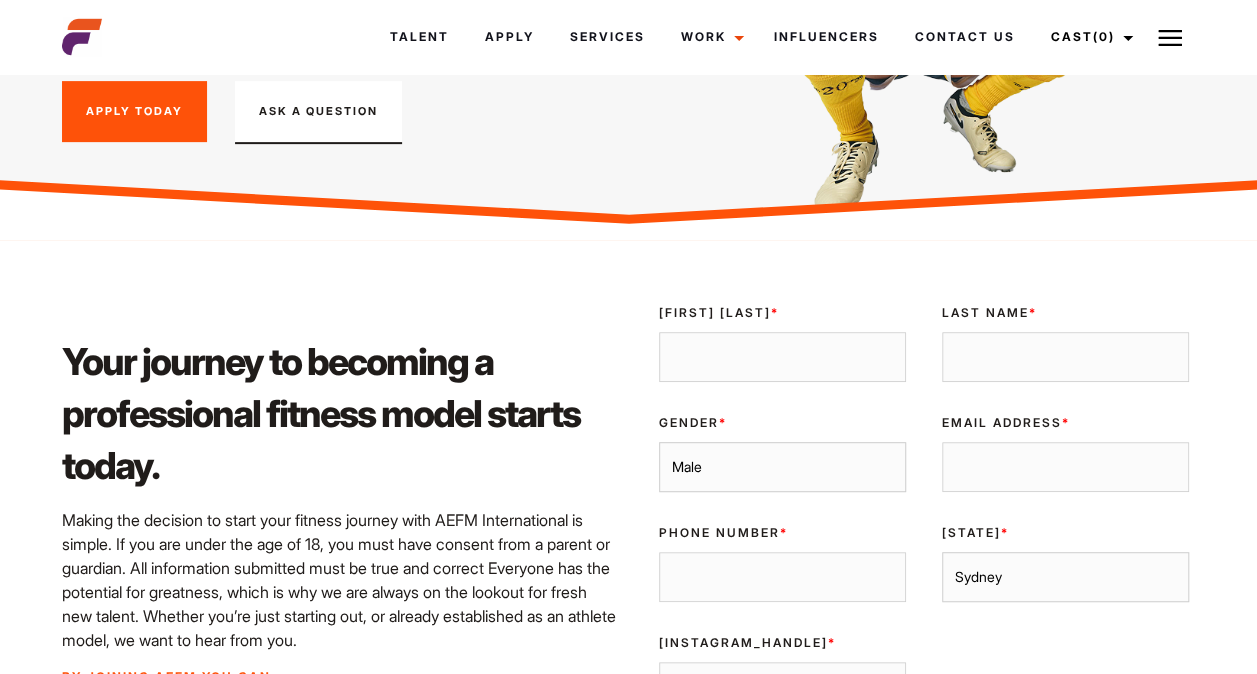 click on "Apply Today" at bounding box center (134, 112) 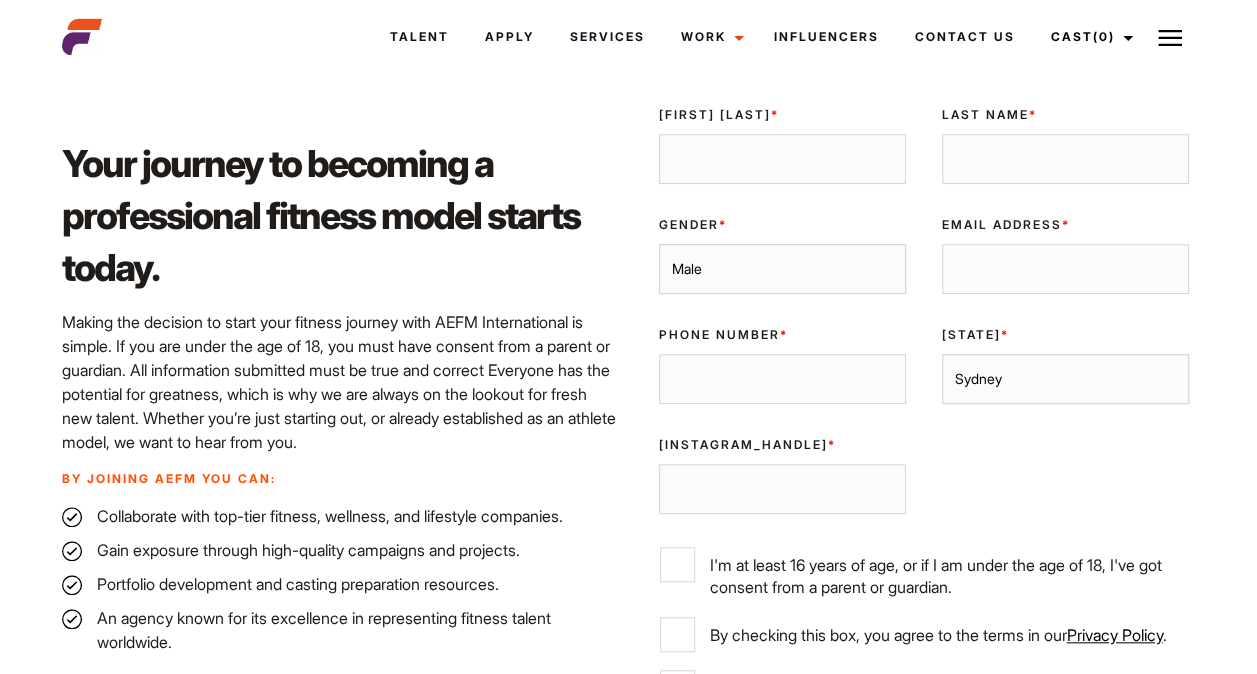 scroll, scrollTop: 602, scrollLeft: 0, axis: vertical 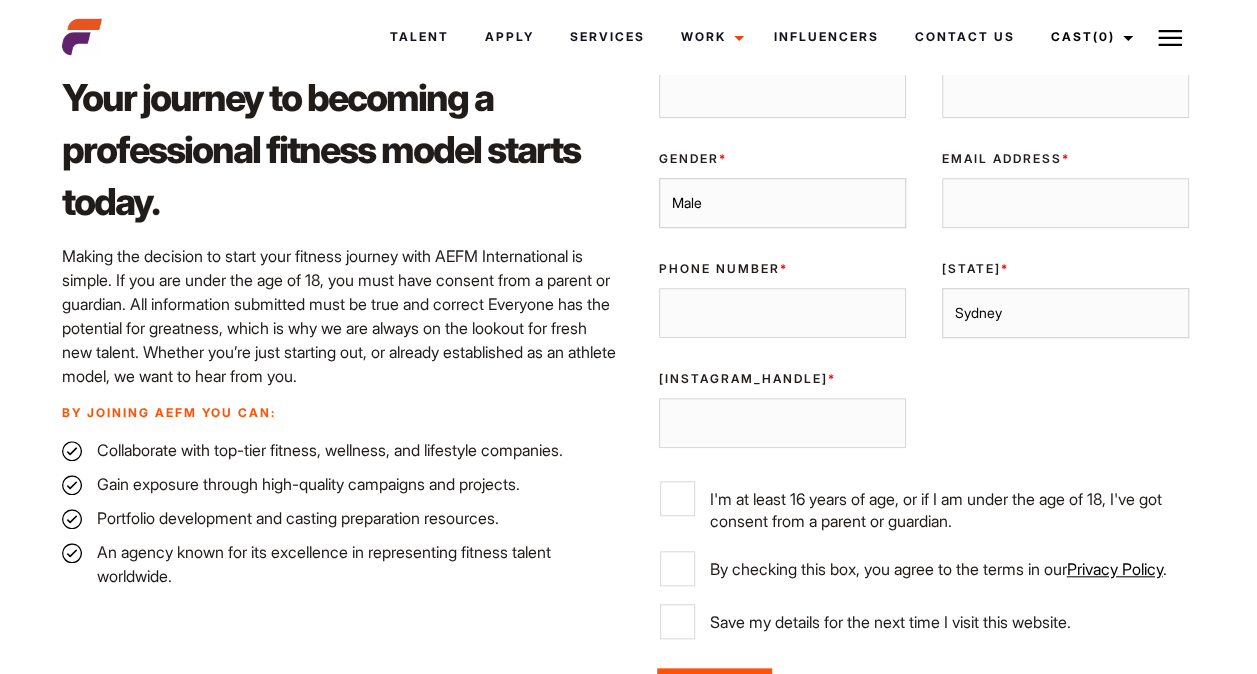 click on "I'm at least 16 years of age, or if I am under the age of 18, I've got consent from a parent or guardian." at bounding box center (924, 506) 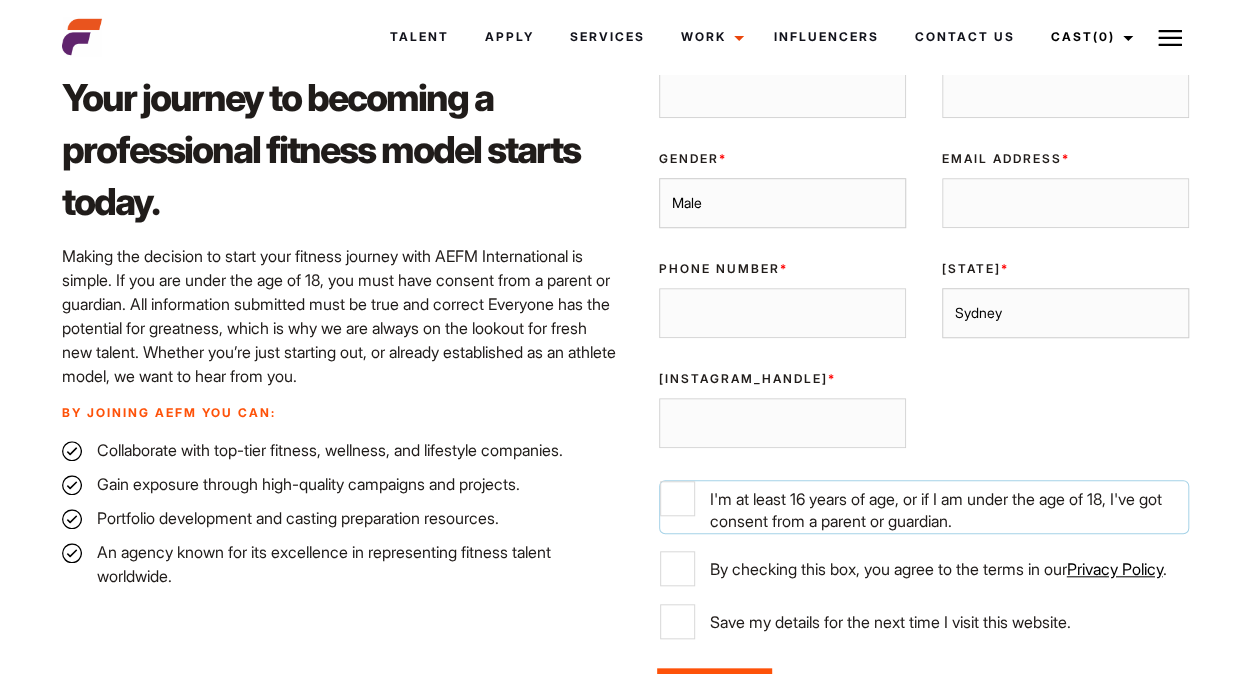 click on "I'm at least 16 years of age, or if I am under the age of 18, I've got consent from a parent or guardian." at bounding box center (677, 498) 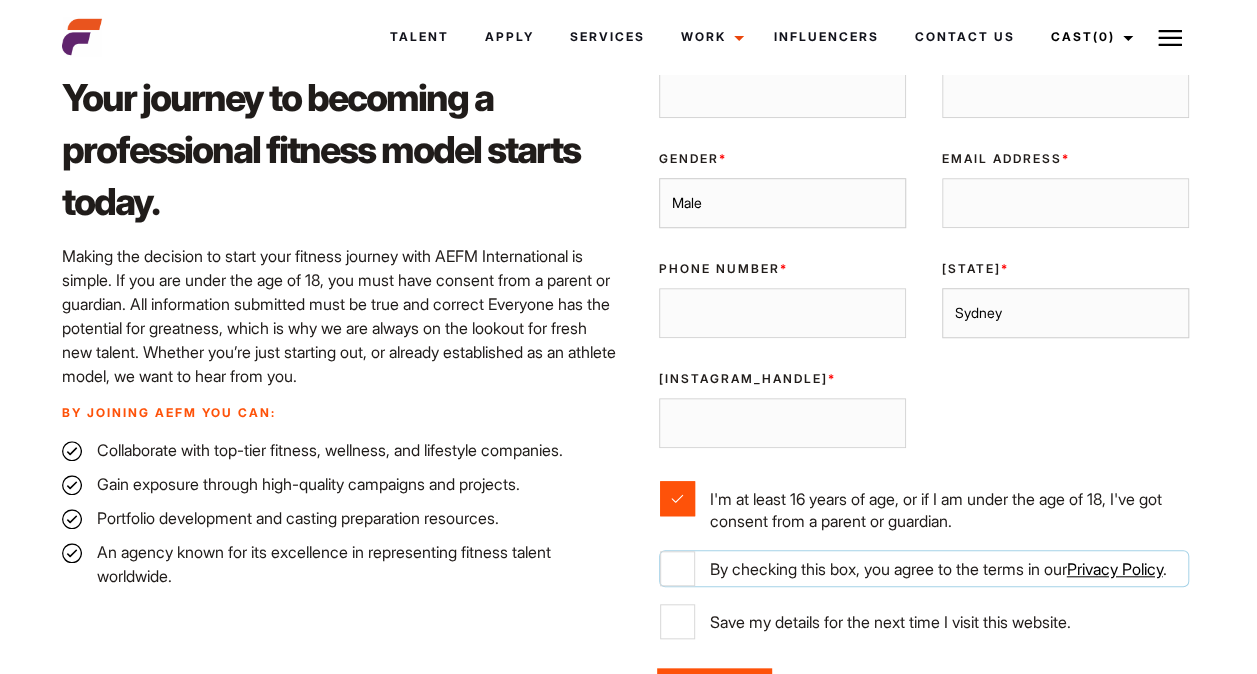 click on "By checking this box, you agree to the terms in our  Privacy Policy ." at bounding box center [677, 568] 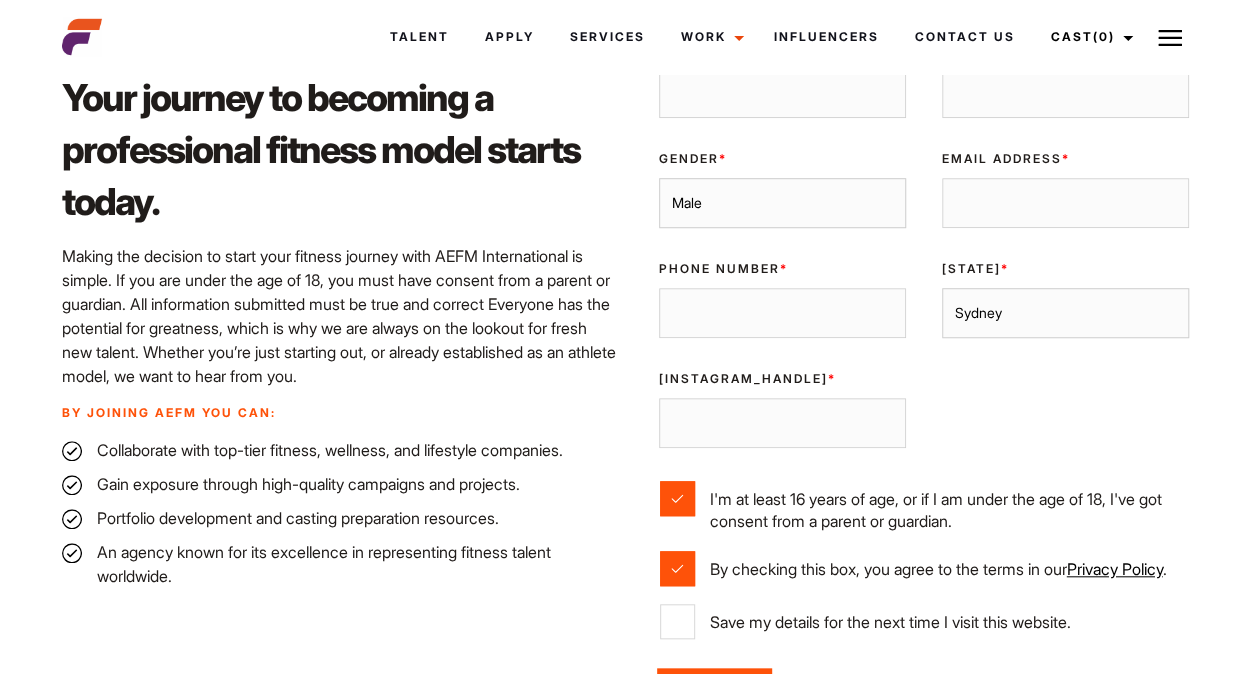 click on "Sydney Melbourne Brisbane Gold Coast Adelaide Perth Darwin Queensland Tasmania Northern Territories" at bounding box center (1065, 313) 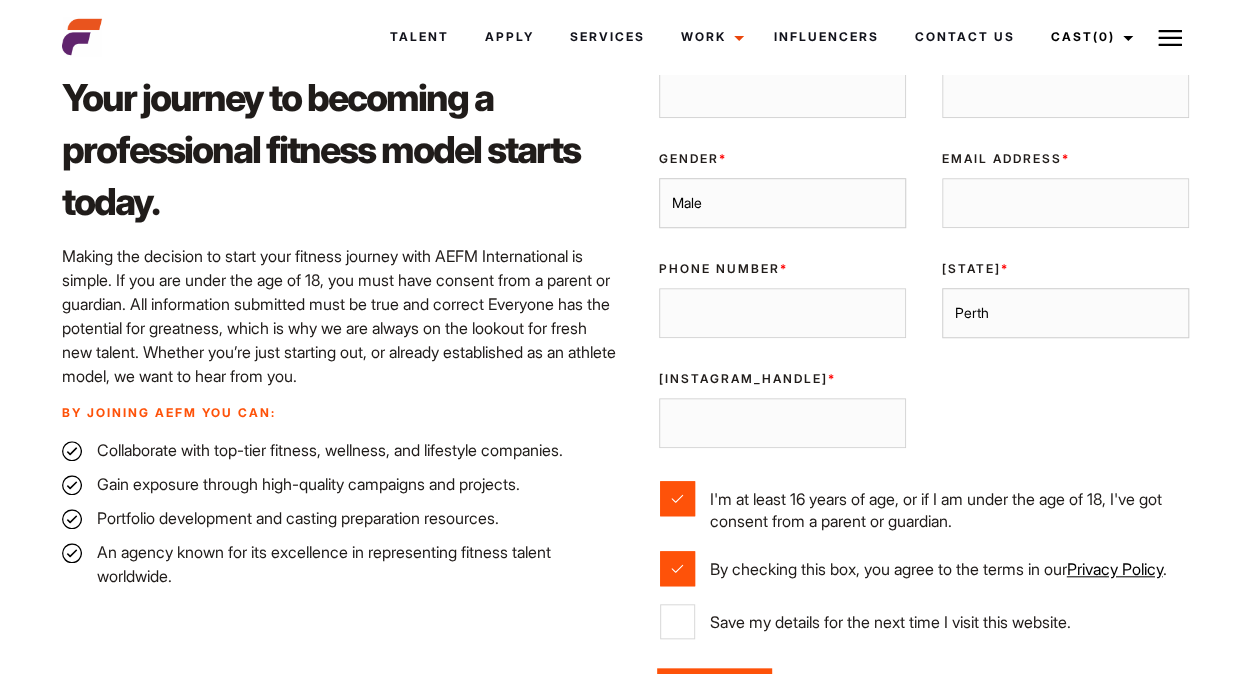 click on "Sydney Melbourne Brisbane Gold Coast Adelaide Perth Darwin Queensland Tasmania Northern Territories" at bounding box center (1065, 313) 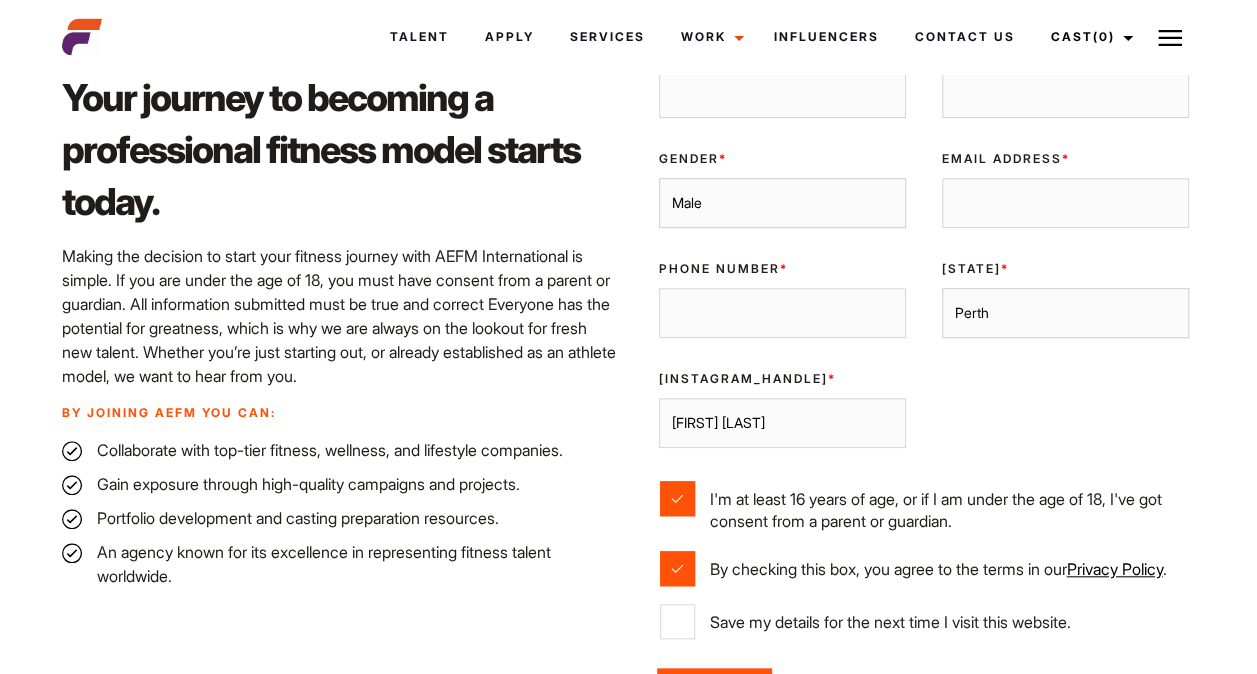 type on "mitchelltamblin" 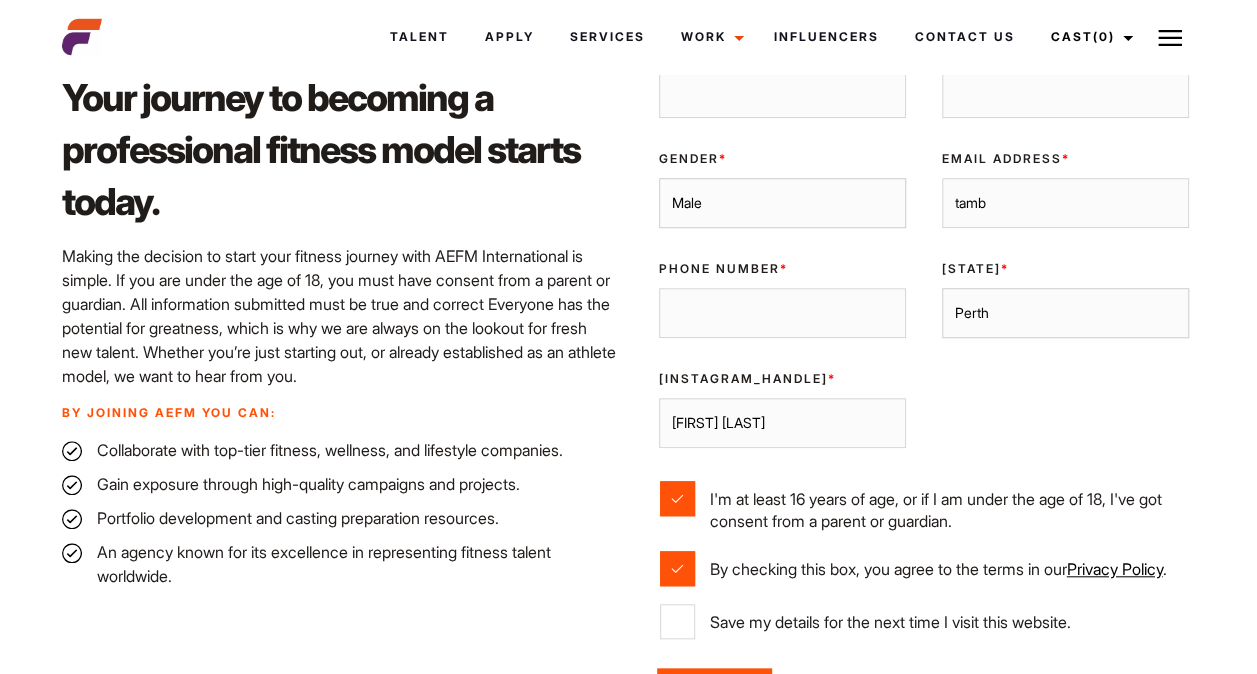 type on "tamblinmitchell@gmail.com" 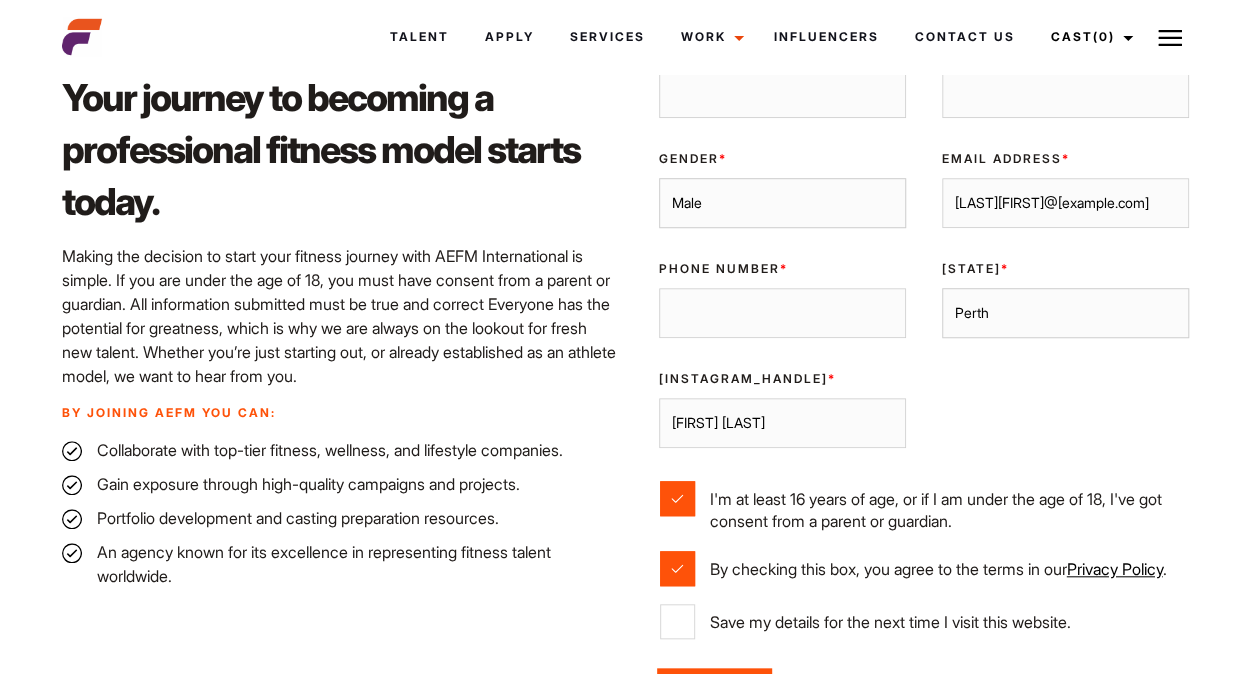 type on "Mitchell" 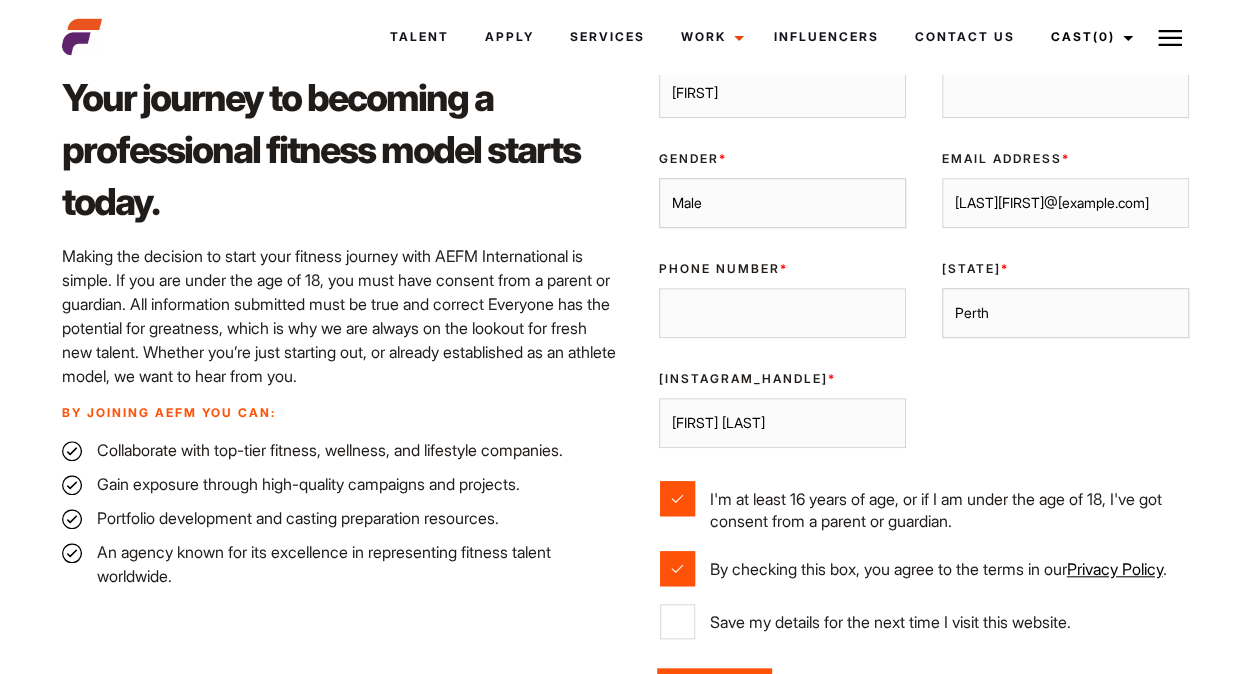 type on "Tamblin" 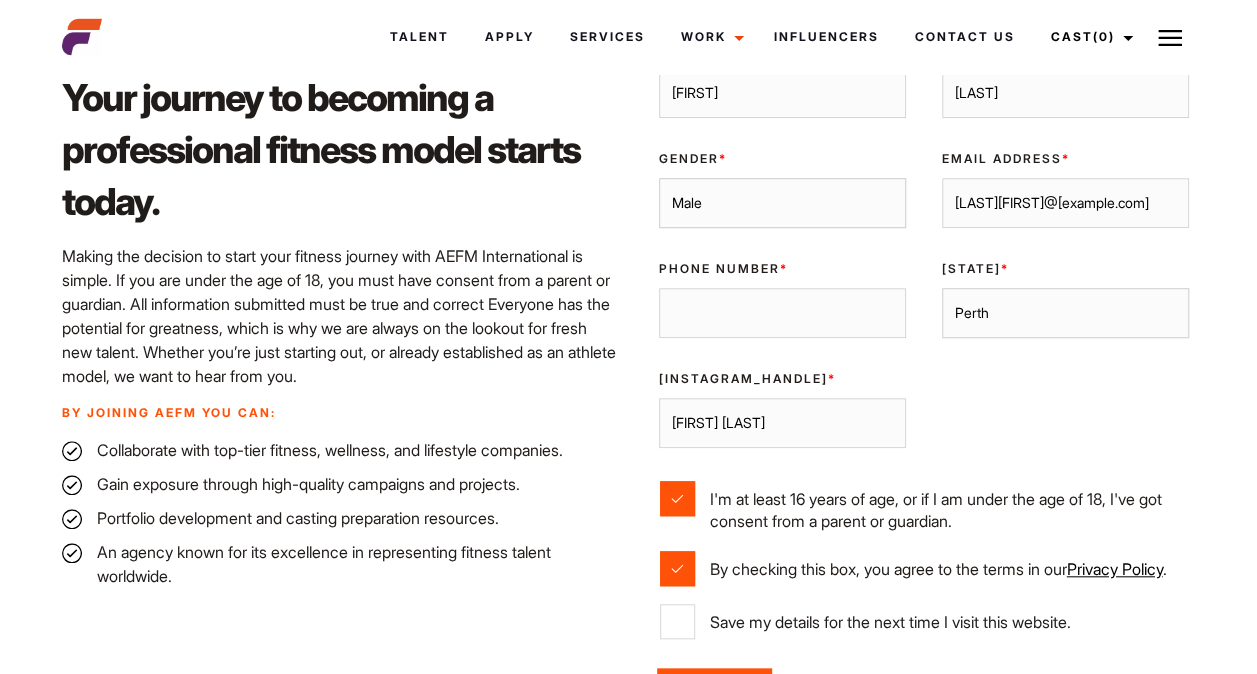 type on "0434900423" 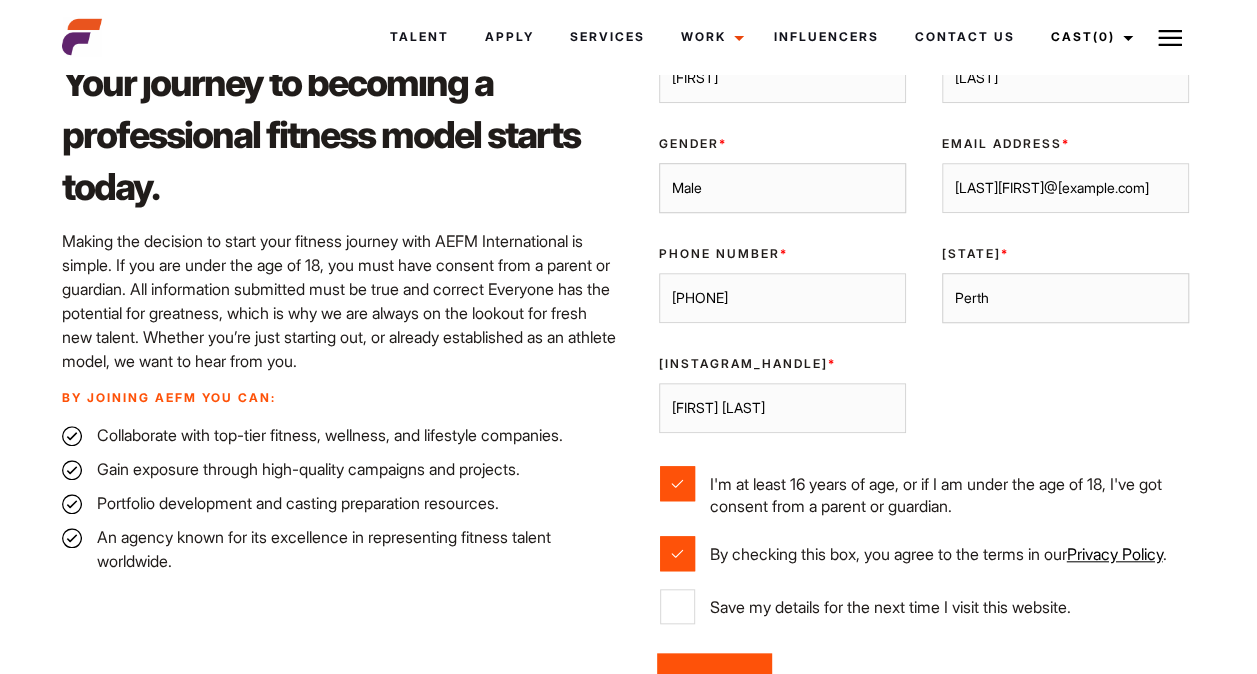 scroll, scrollTop: 729, scrollLeft: 0, axis: vertical 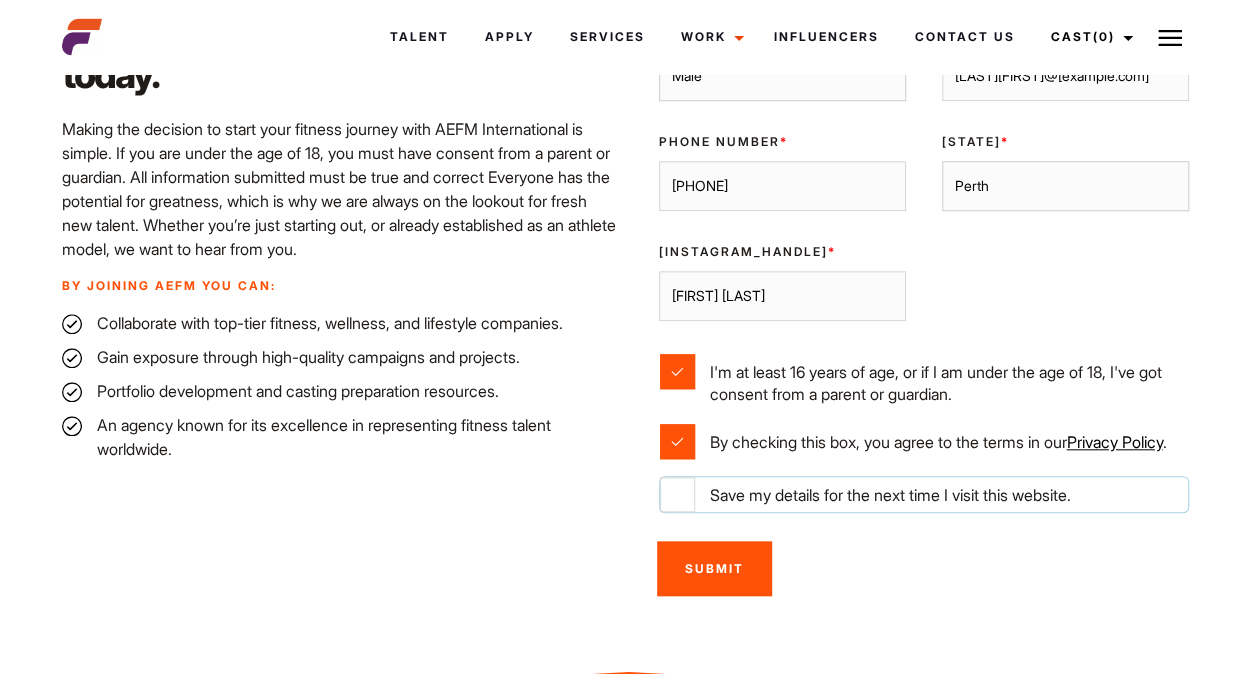 click on "Save my details for the next time I visit this website." at bounding box center (677, 494) 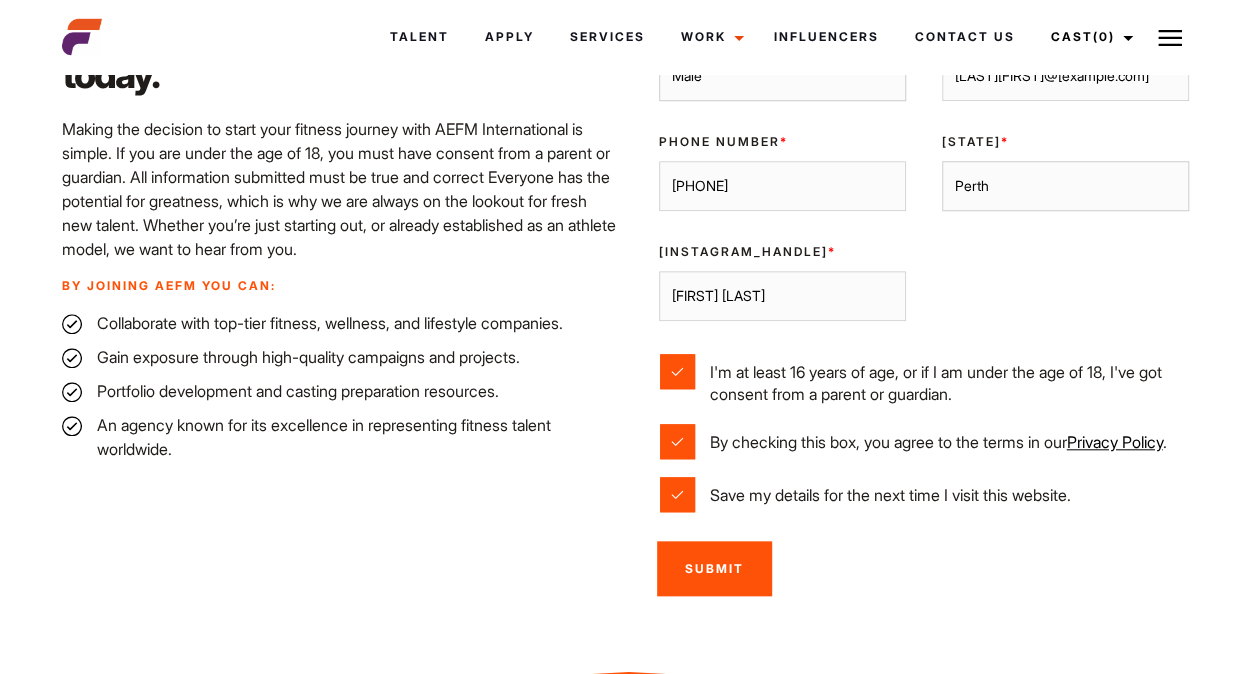 drag, startPoint x: 670, startPoint y: 533, endPoint x: 610, endPoint y: 539, distance: 60.299255 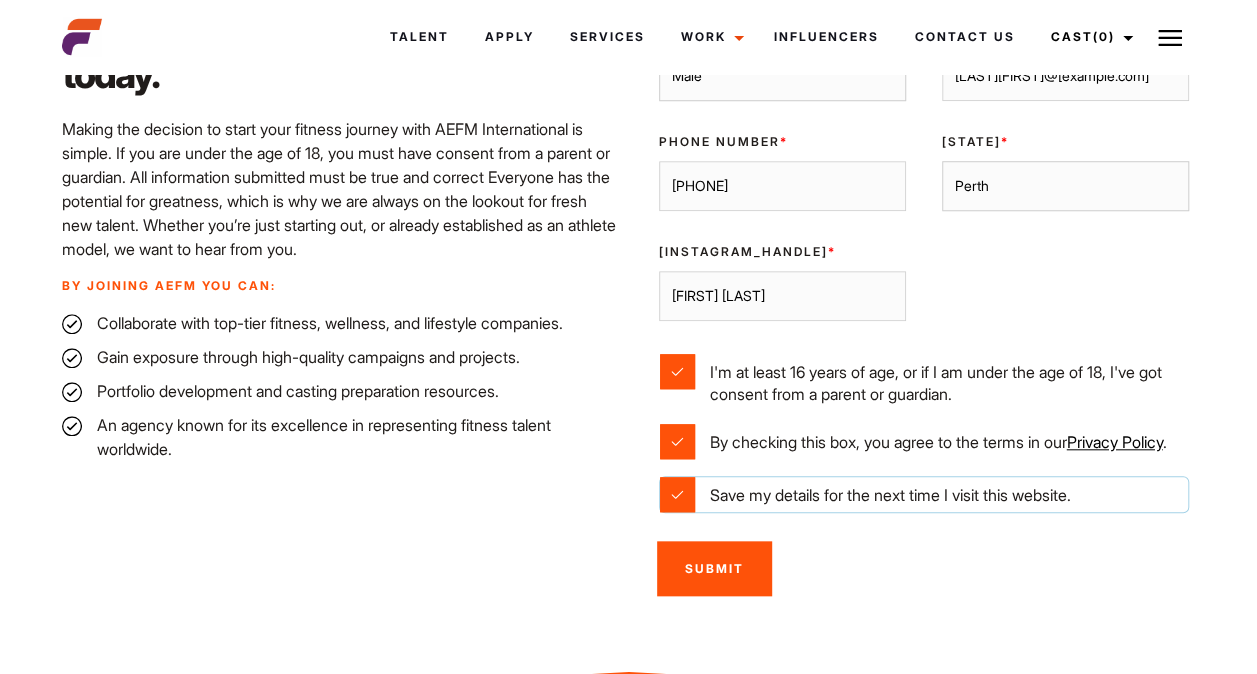 click on "Save my details for the next time I visit this website." at bounding box center (677, 494) 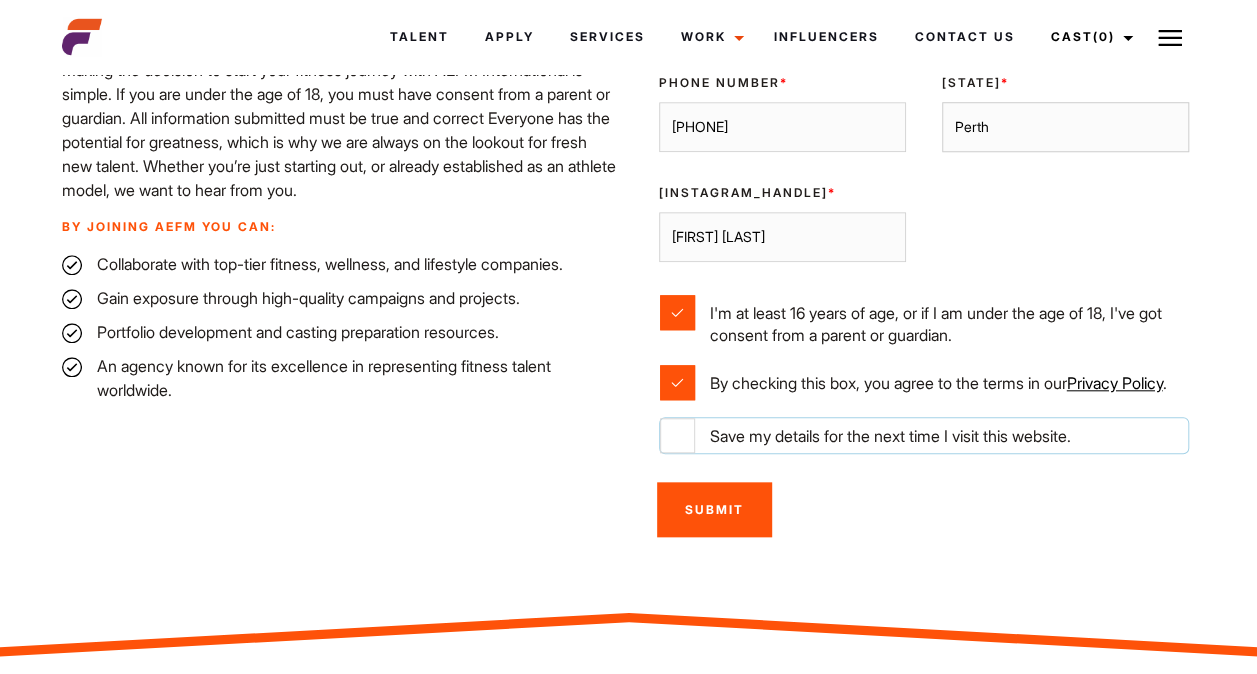 scroll, scrollTop: 790, scrollLeft: 0, axis: vertical 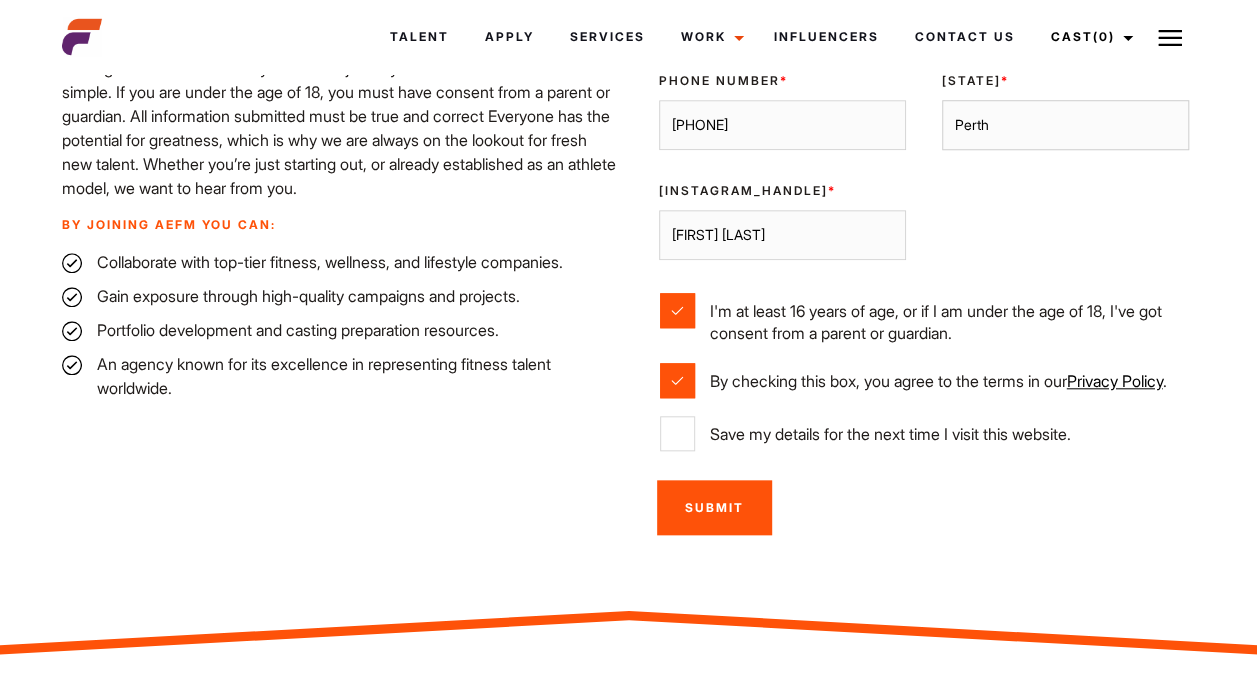click on "Submit" at bounding box center [714, 507] 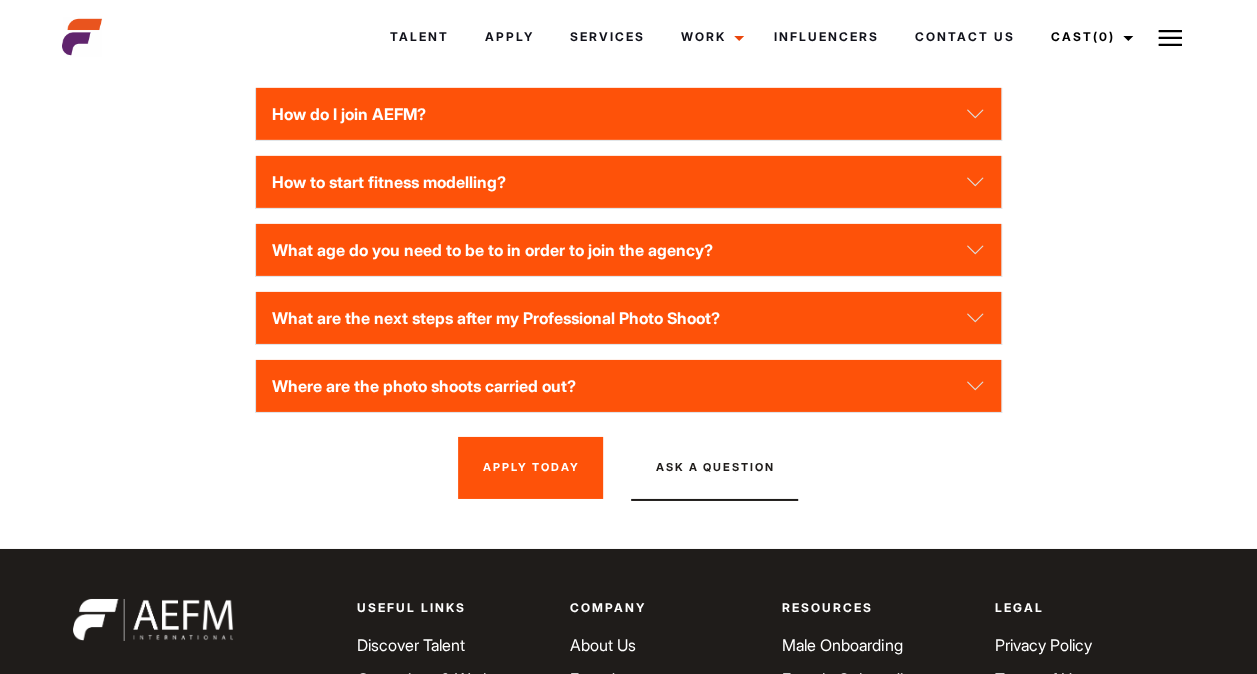 scroll, scrollTop: 3087, scrollLeft: 0, axis: vertical 